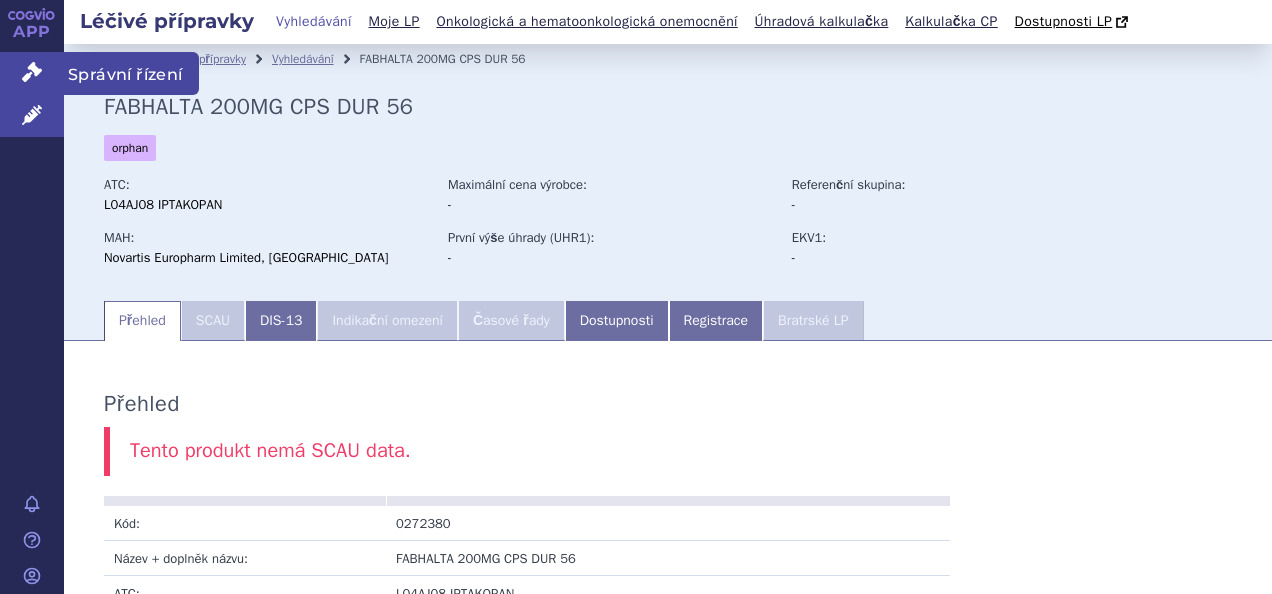 scroll, scrollTop: 0, scrollLeft: 0, axis: both 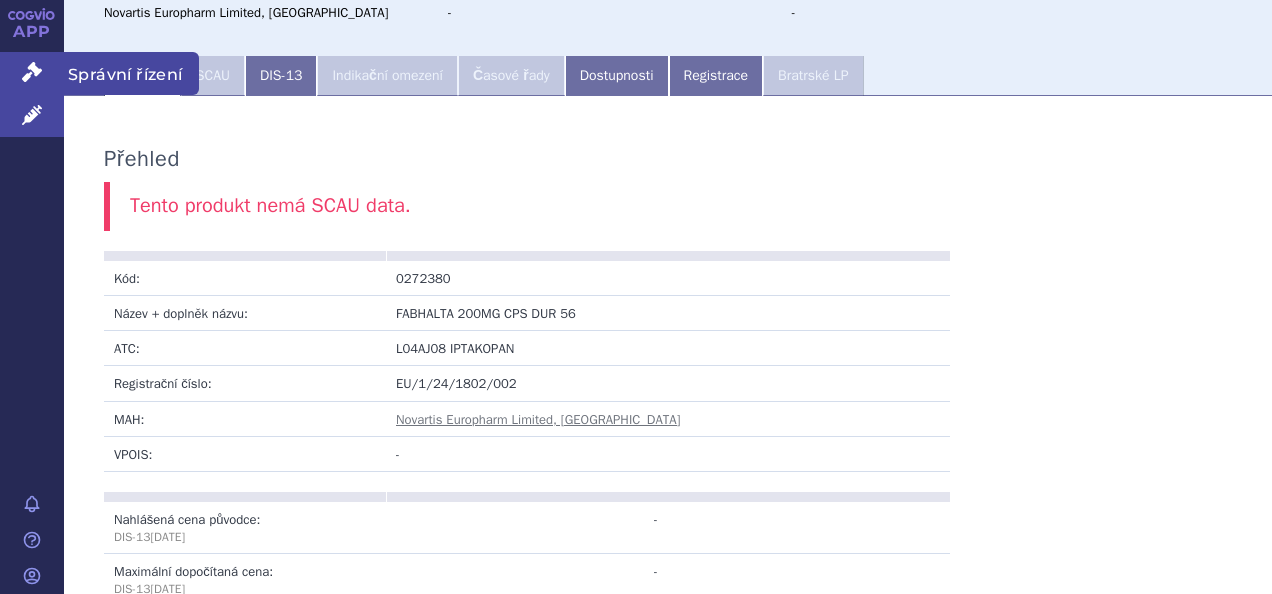 click on "Správní řízení" at bounding box center (32, 73) 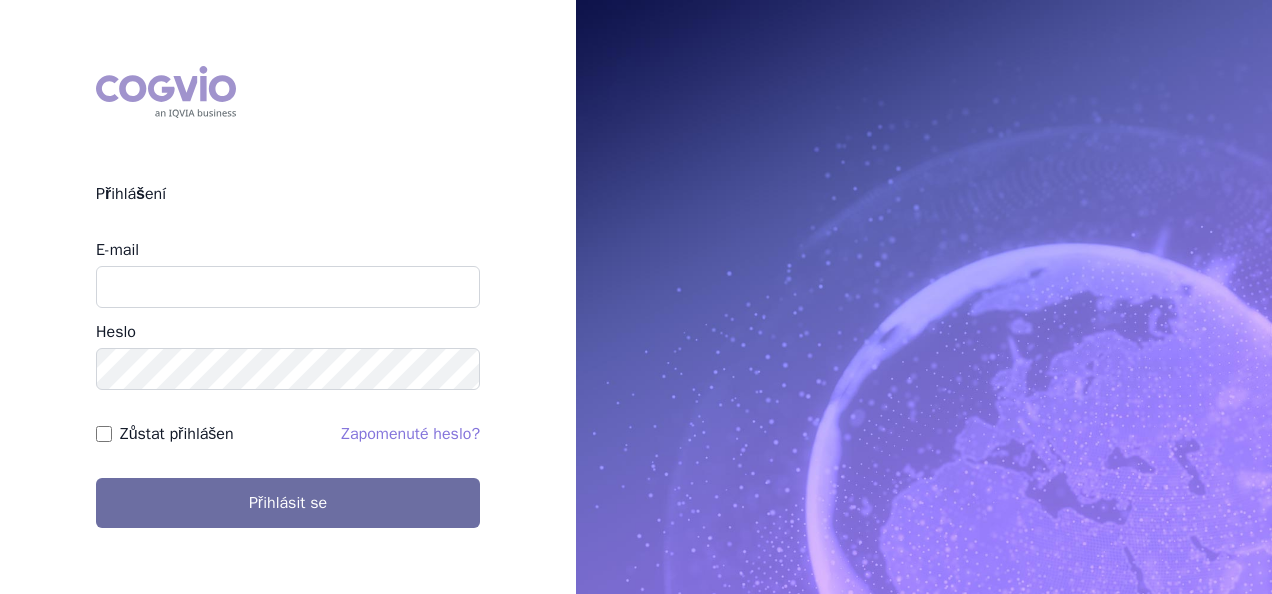 scroll, scrollTop: 0, scrollLeft: 0, axis: both 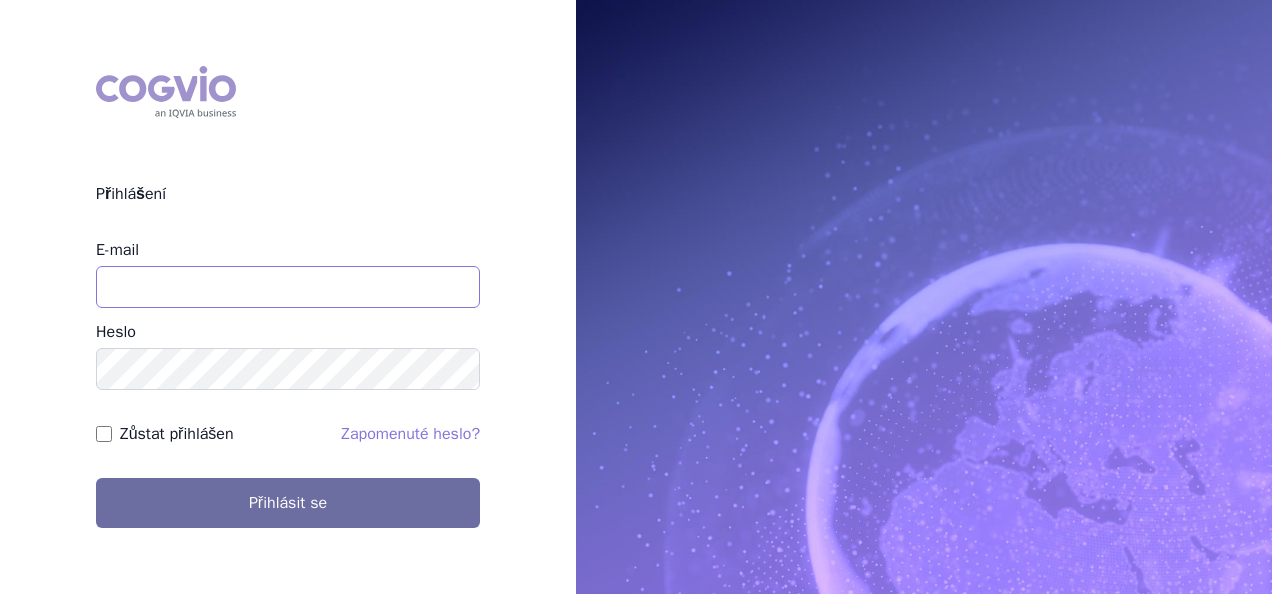 click on "E-mail" at bounding box center (288, 287) 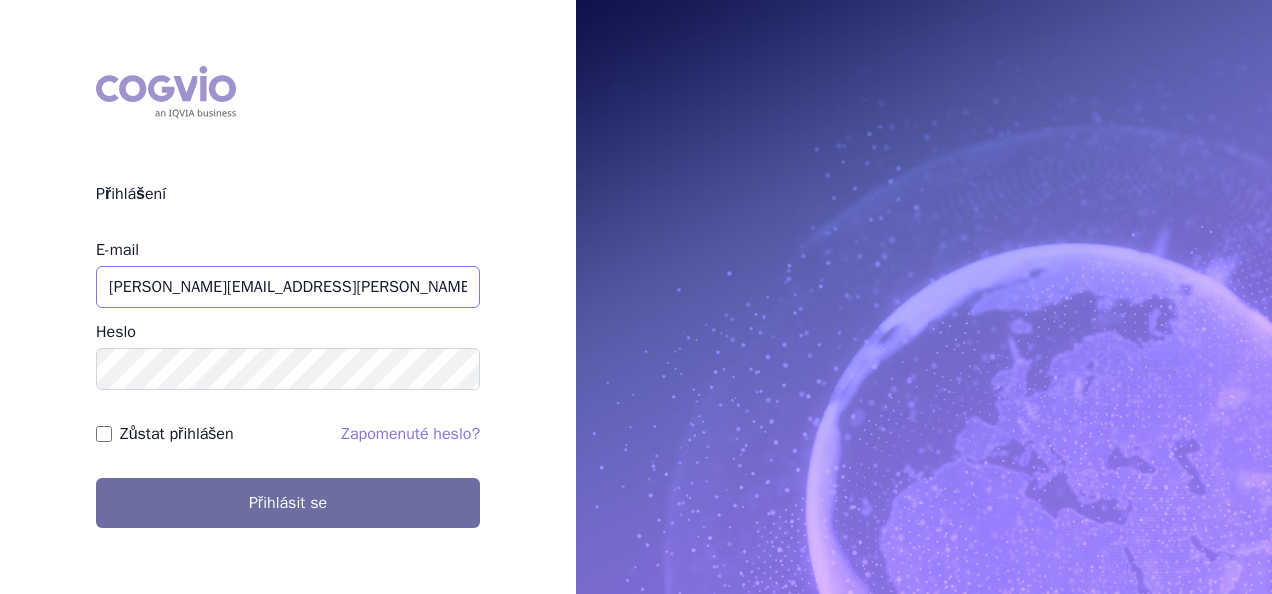 type on "martin.sekan@novartis.com" 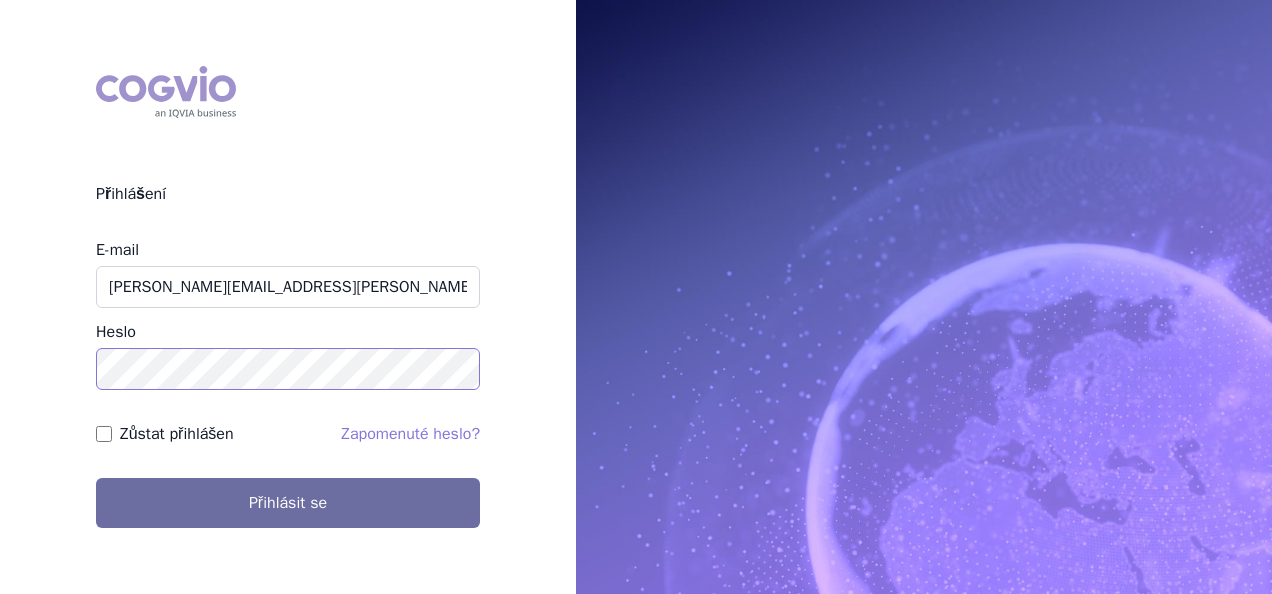click on "Přihlásit se" at bounding box center (288, 503) 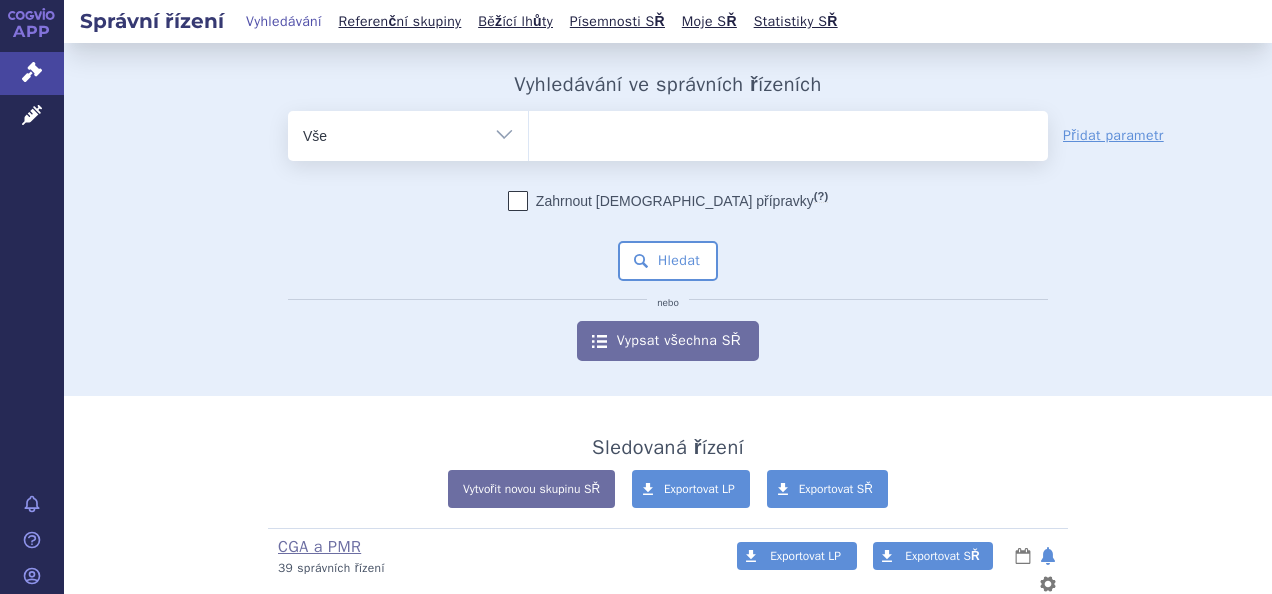scroll, scrollTop: 0, scrollLeft: 0, axis: both 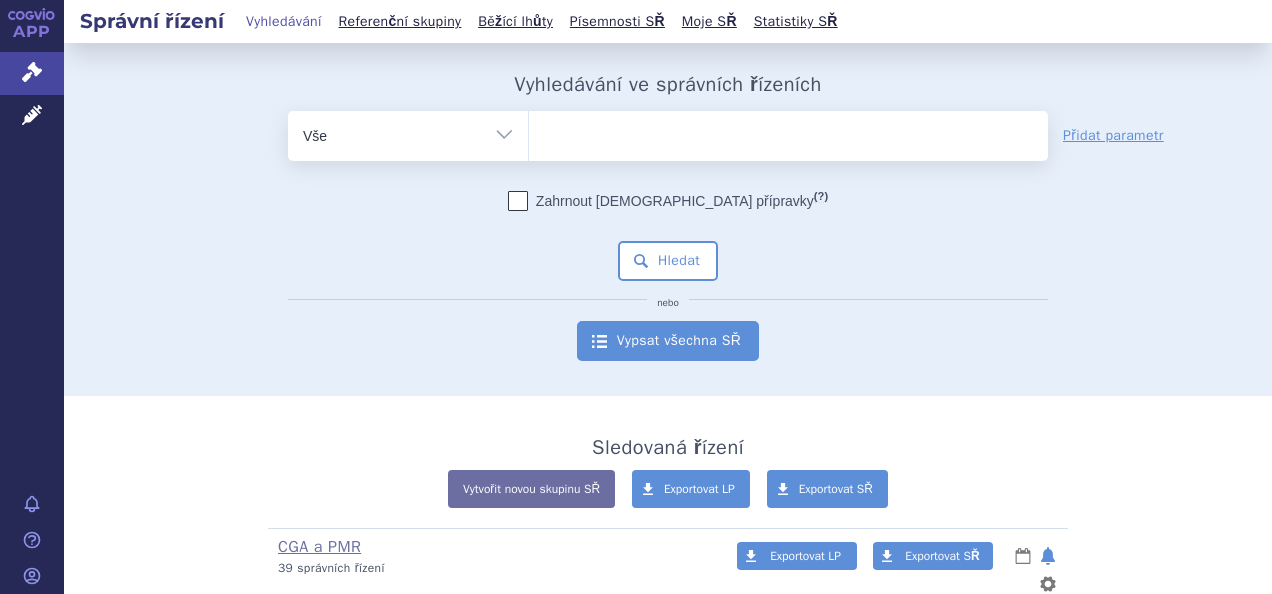 click on "Vypsat všechna SŘ" at bounding box center (668, 341) 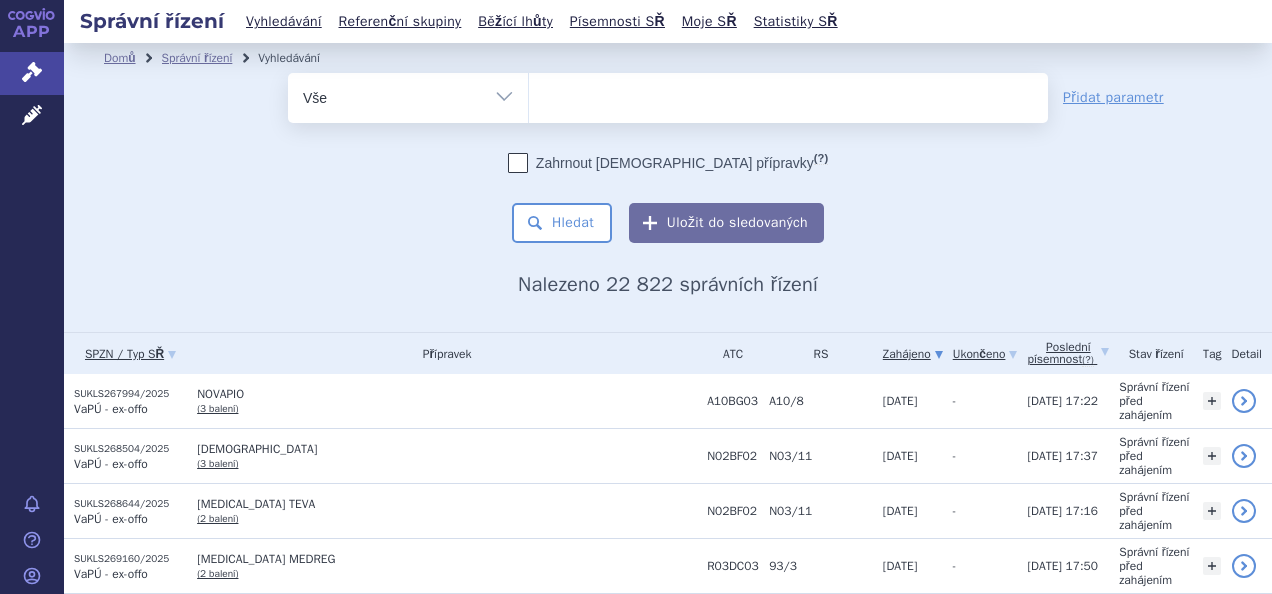 scroll, scrollTop: 0, scrollLeft: 0, axis: both 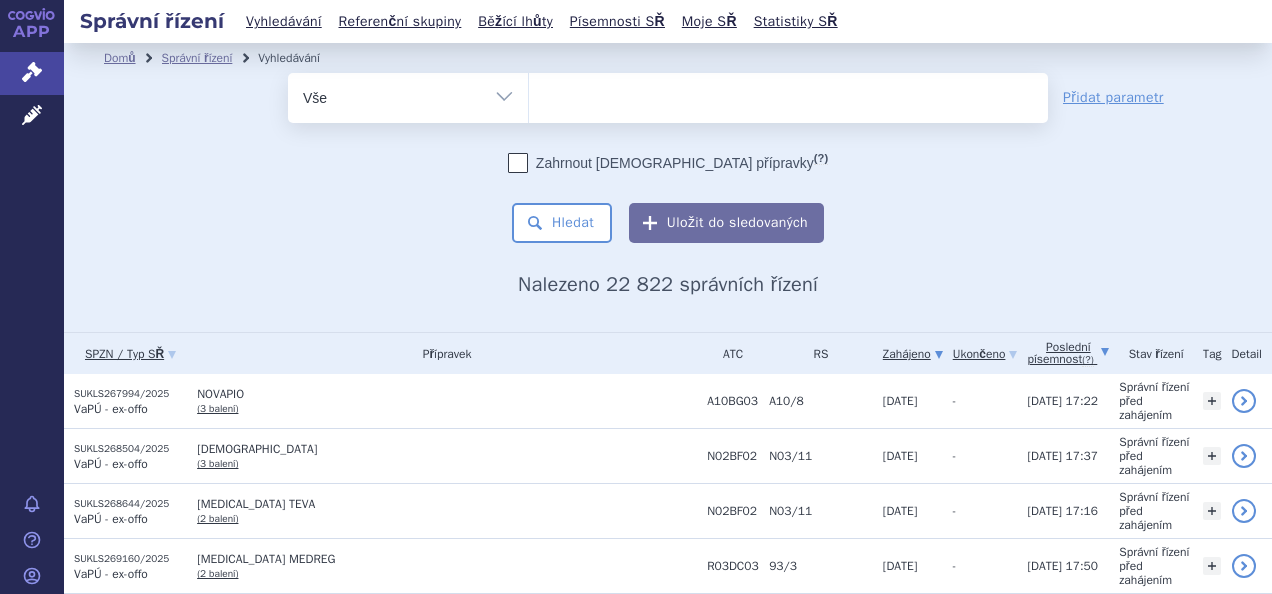 click on "Poslední písemnost  (?)" at bounding box center (1068, 353) 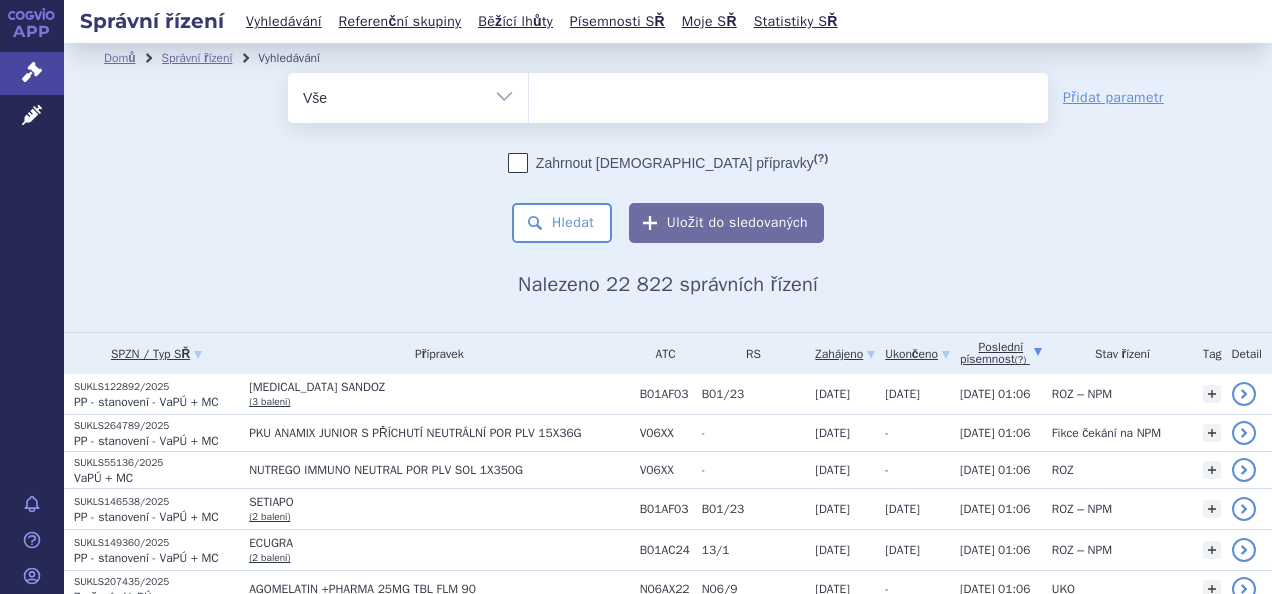 scroll, scrollTop: 0, scrollLeft: 0, axis: both 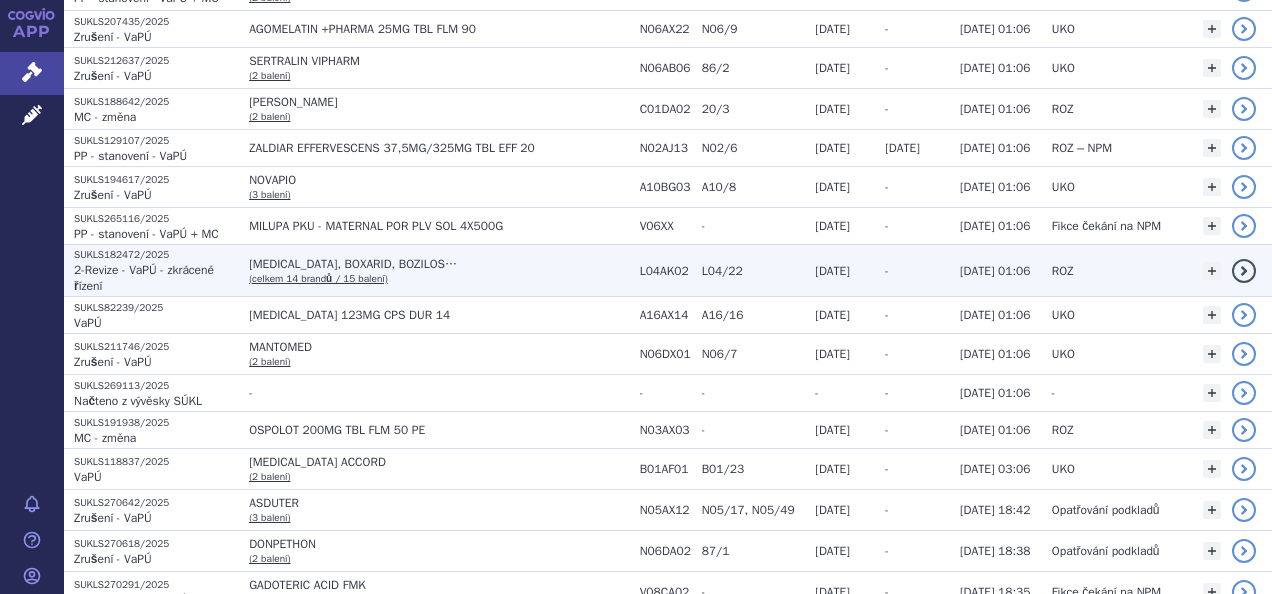 click on "AUBAGIO, BOXARID, BOZILOS…
(celkem 14 brandů / 15 balení)" at bounding box center (434, 271) 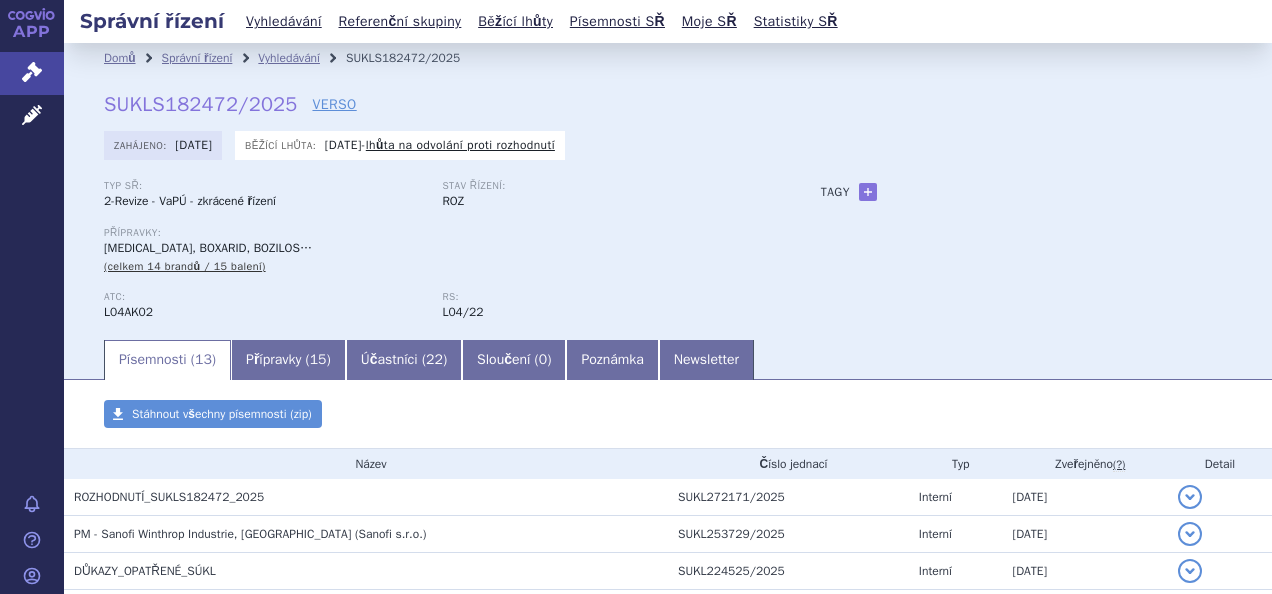scroll, scrollTop: 0, scrollLeft: 0, axis: both 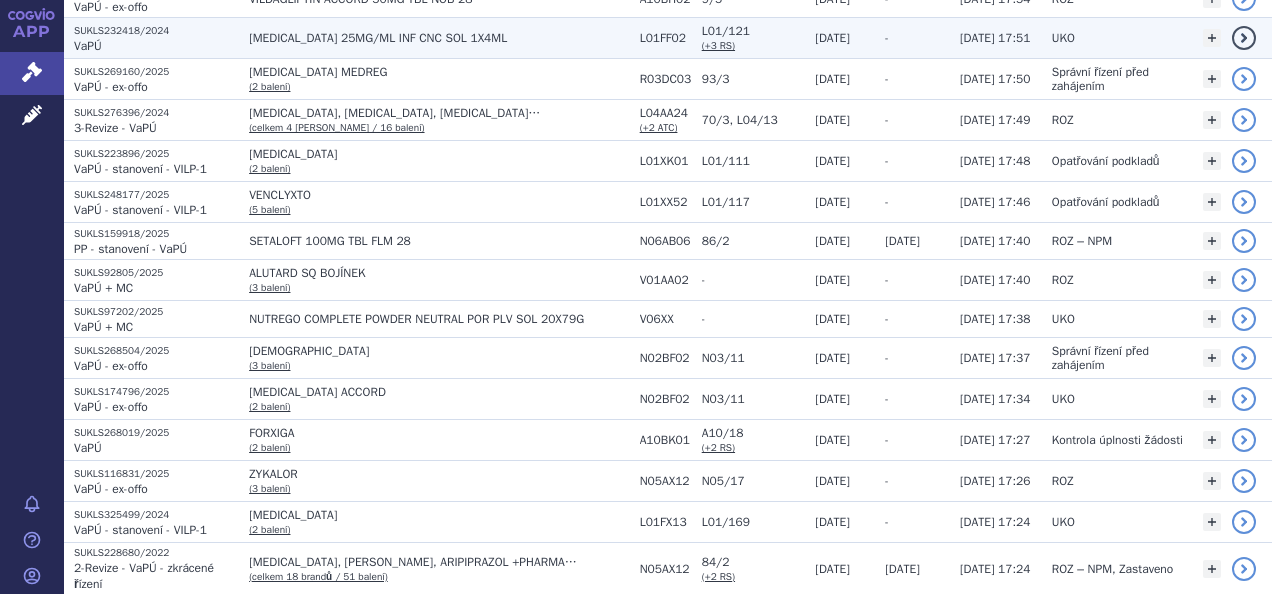 click on "[MEDICAL_DATA] 25MG/ML INF CNC SOL 1X4ML" at bounding box center (439, 38) 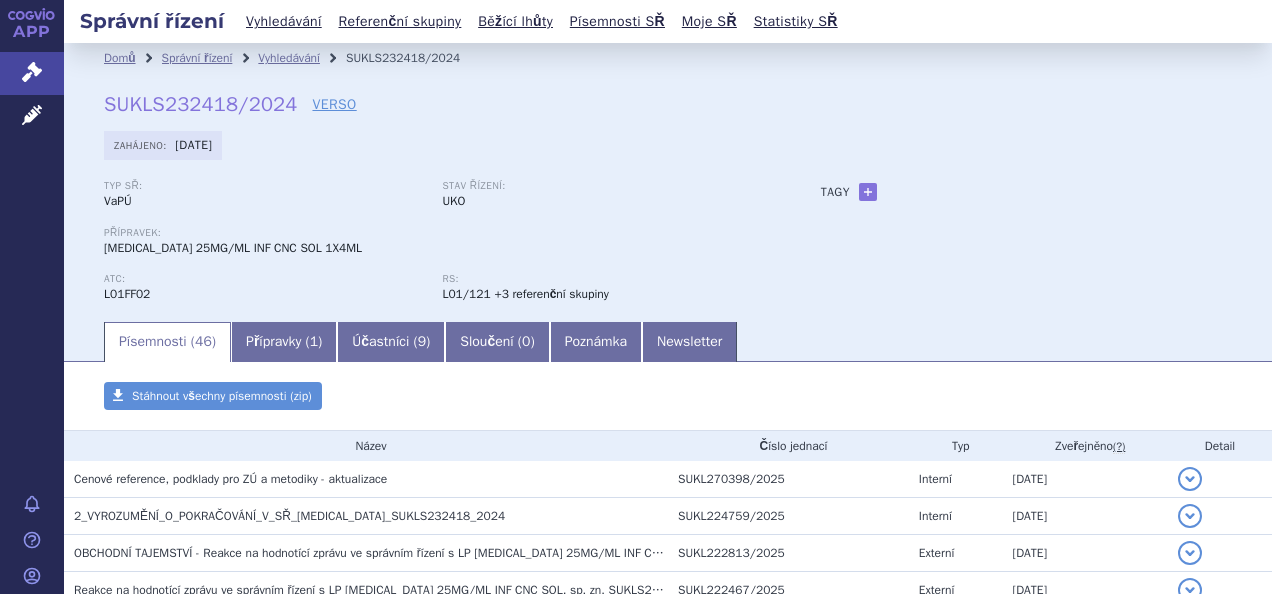 scroll, scrollTop: 0, scrollLeft: 0, axis: both 